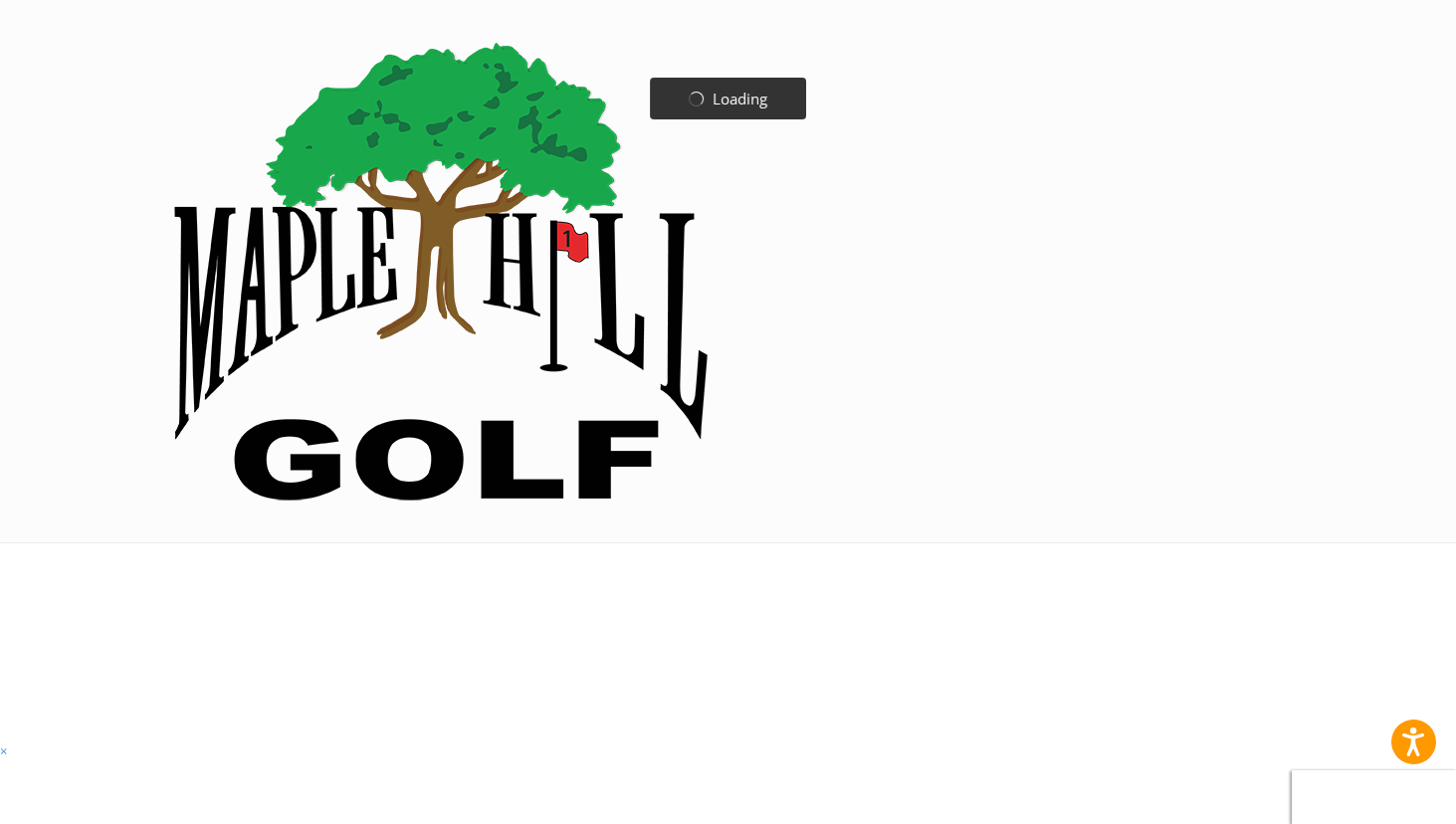 scroll, scrollTop: 0, scrollLeft: 0, axis: both 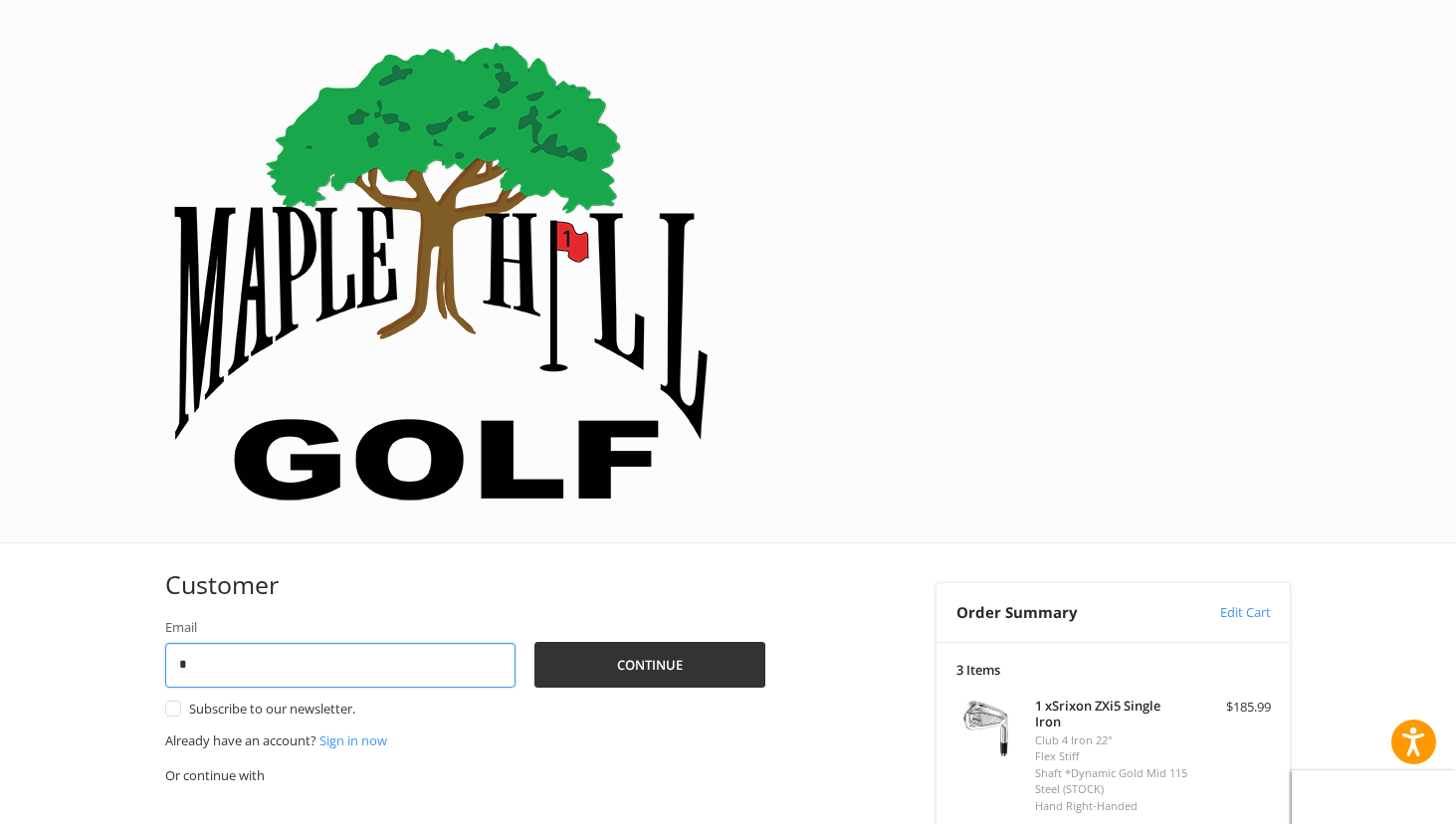 type on "*" 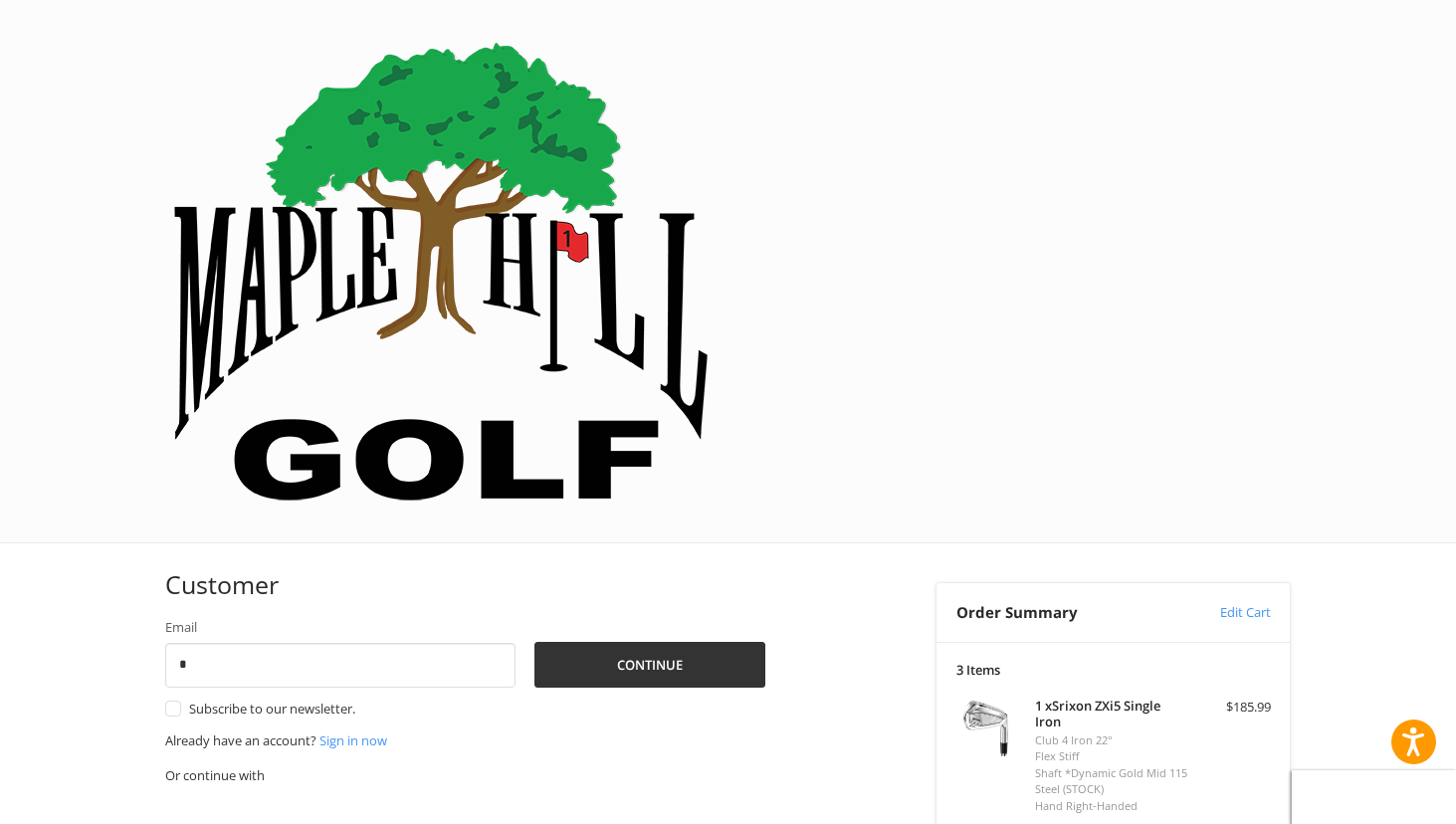 click at bounding box center (466, 816) 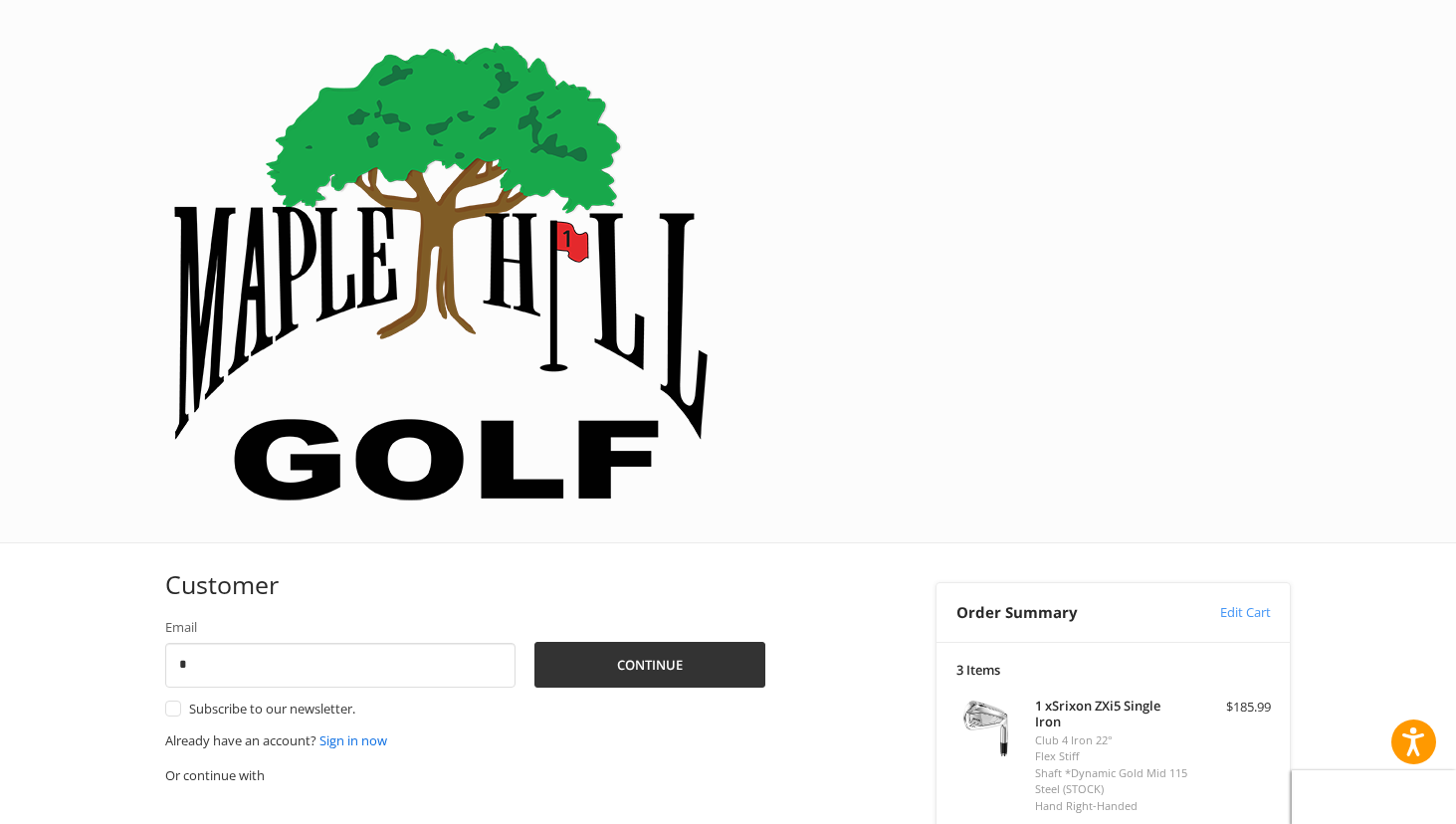 click on "Sign in now" at bounding box center (353, 740) 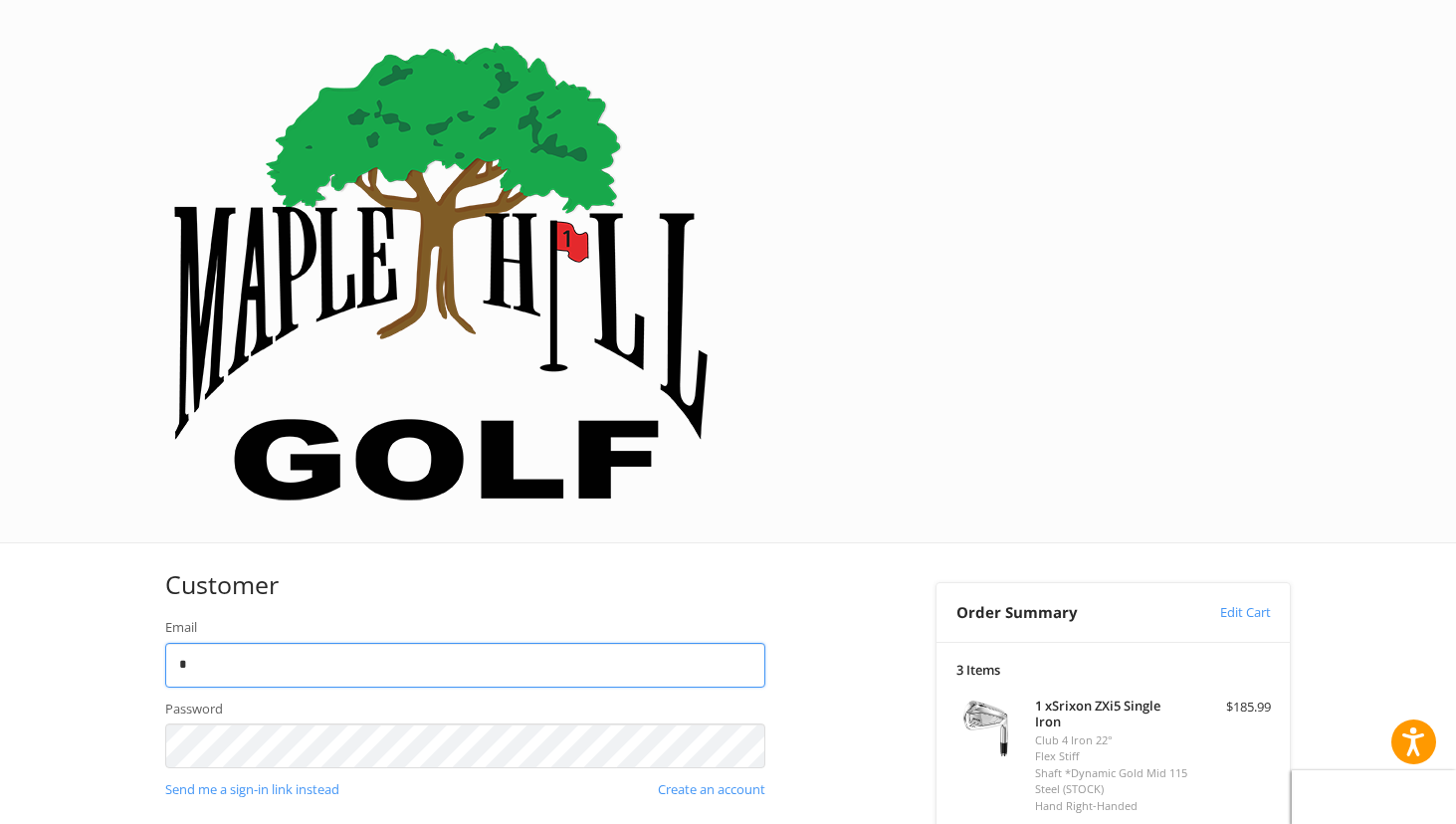 click on "*" at bounding box center (465, 665) 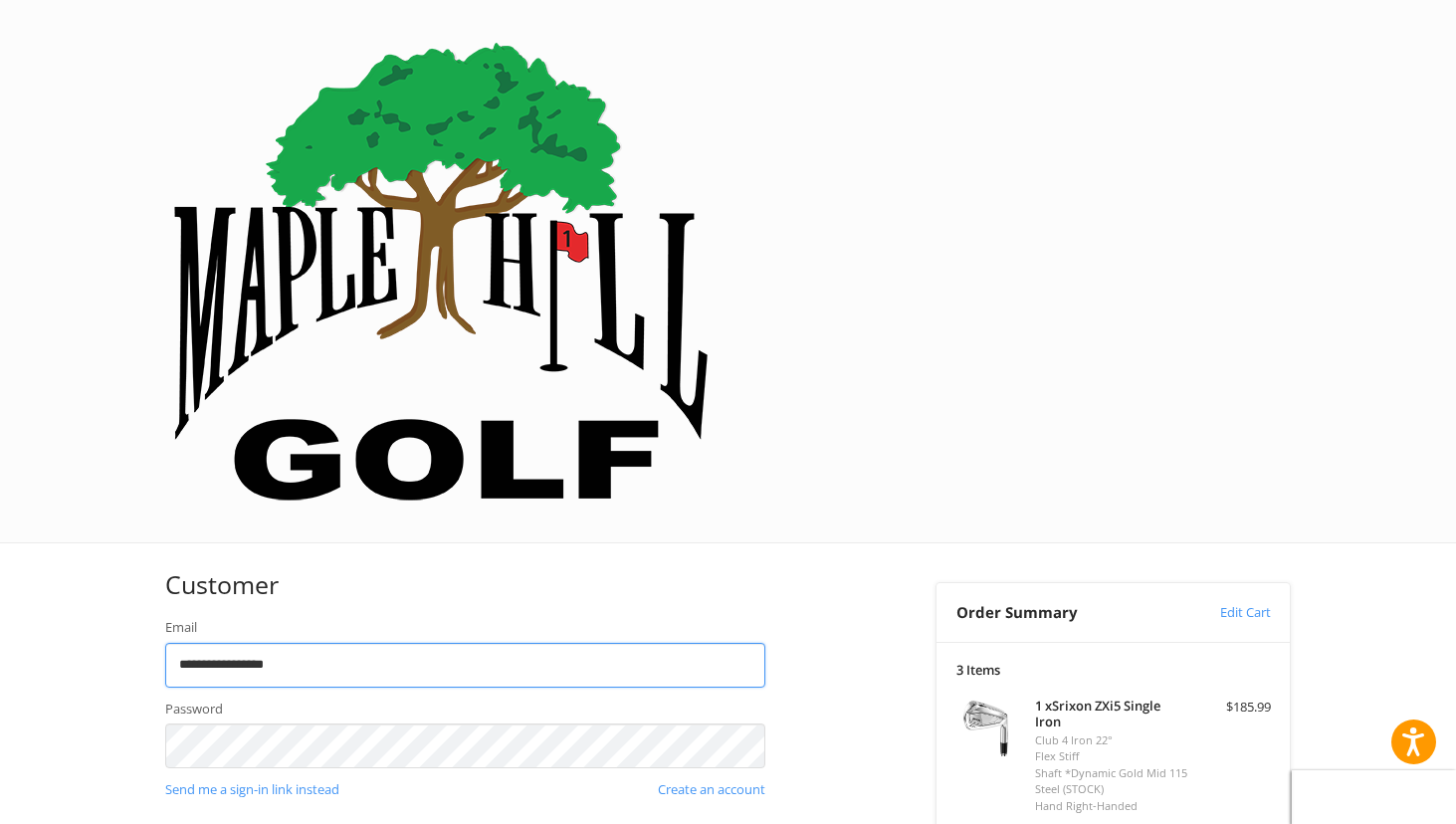 type on "*********" 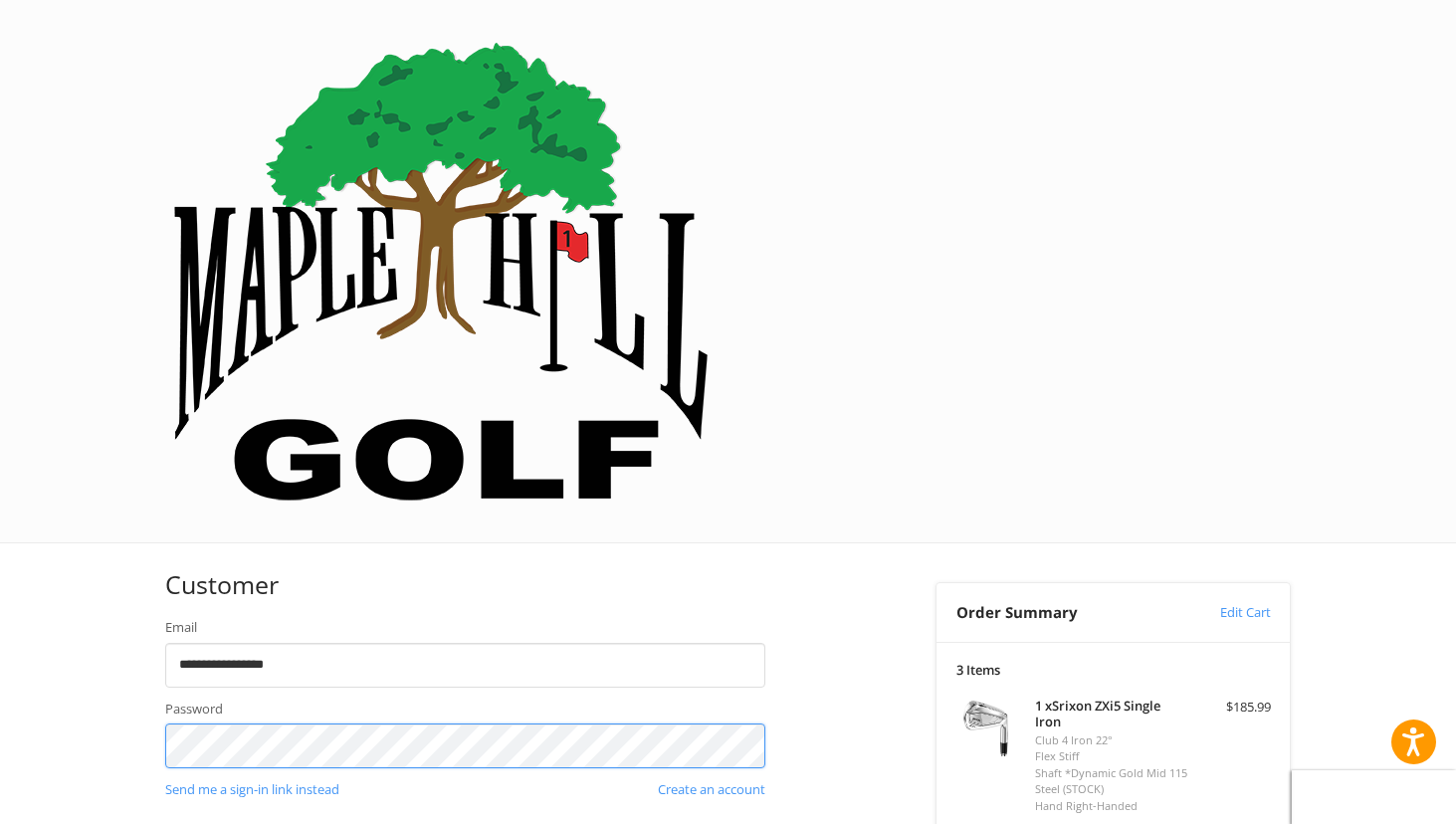 click on "Sign In" at bounding box center (219, 847) 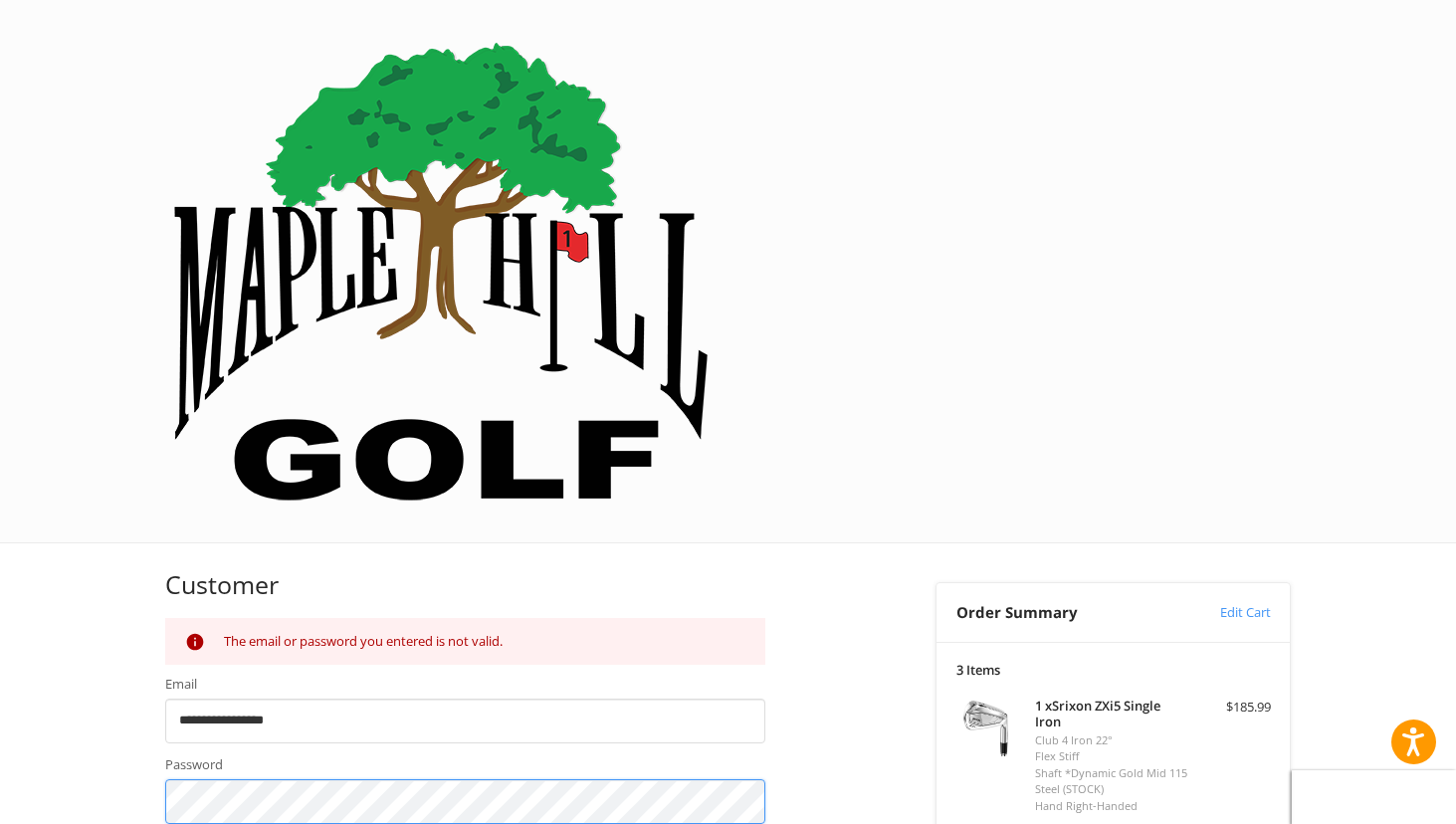 click on "Sign In" at bounding box center [219, 903] 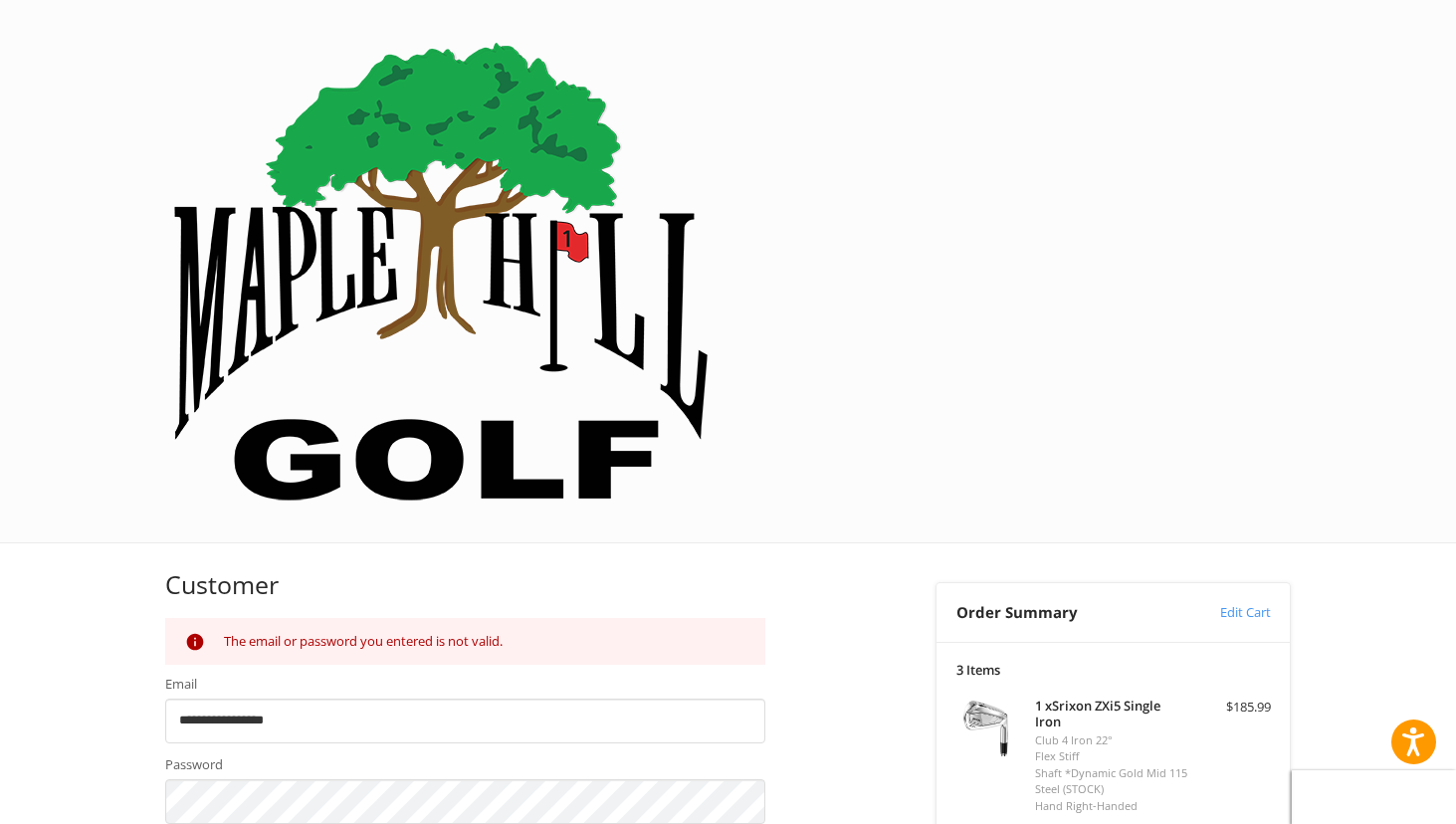 click on "Send me a sign-in link instead" at bounding box center [252, 845] 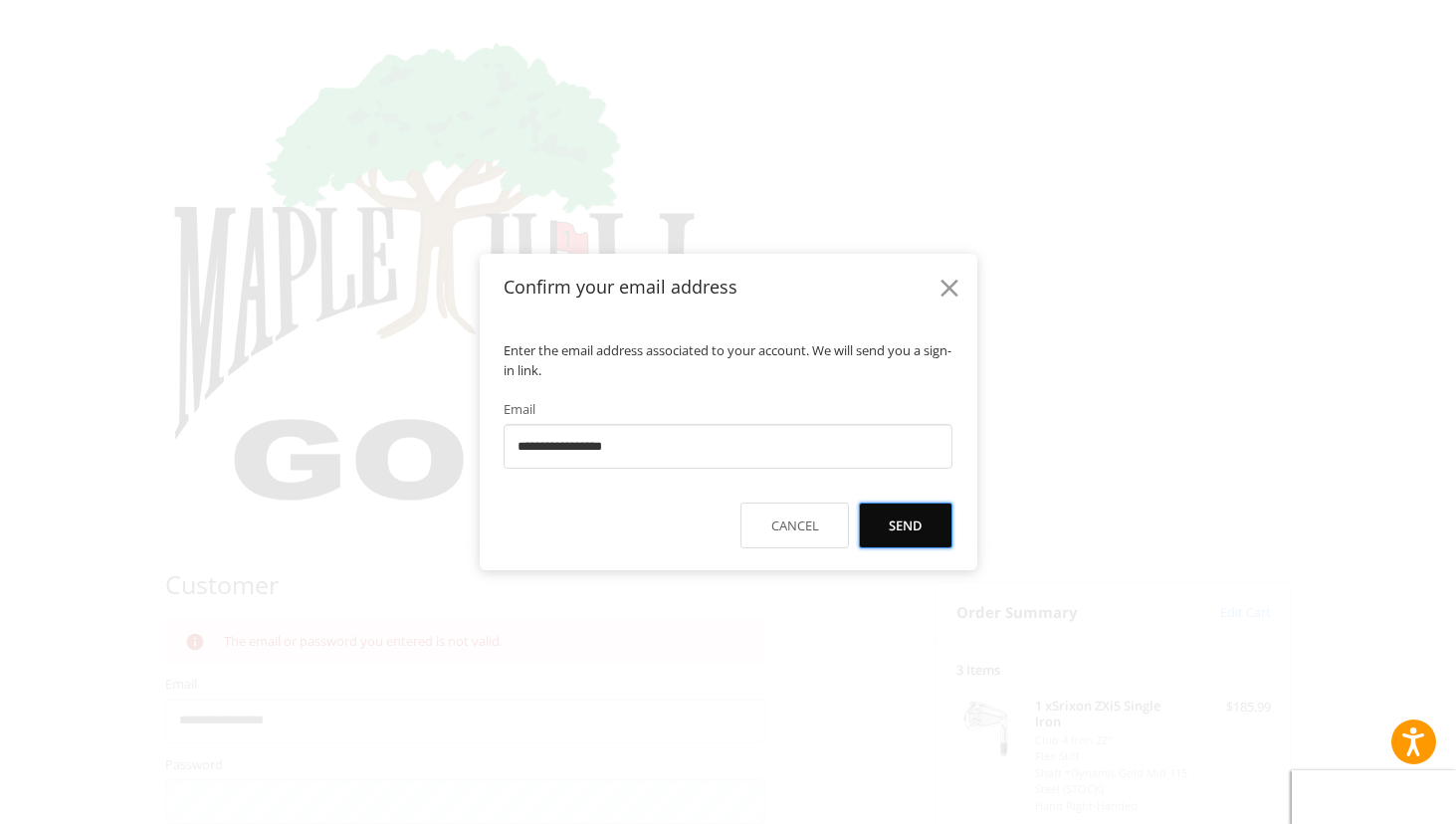 click on "Send" at bounding box center (906, 525) 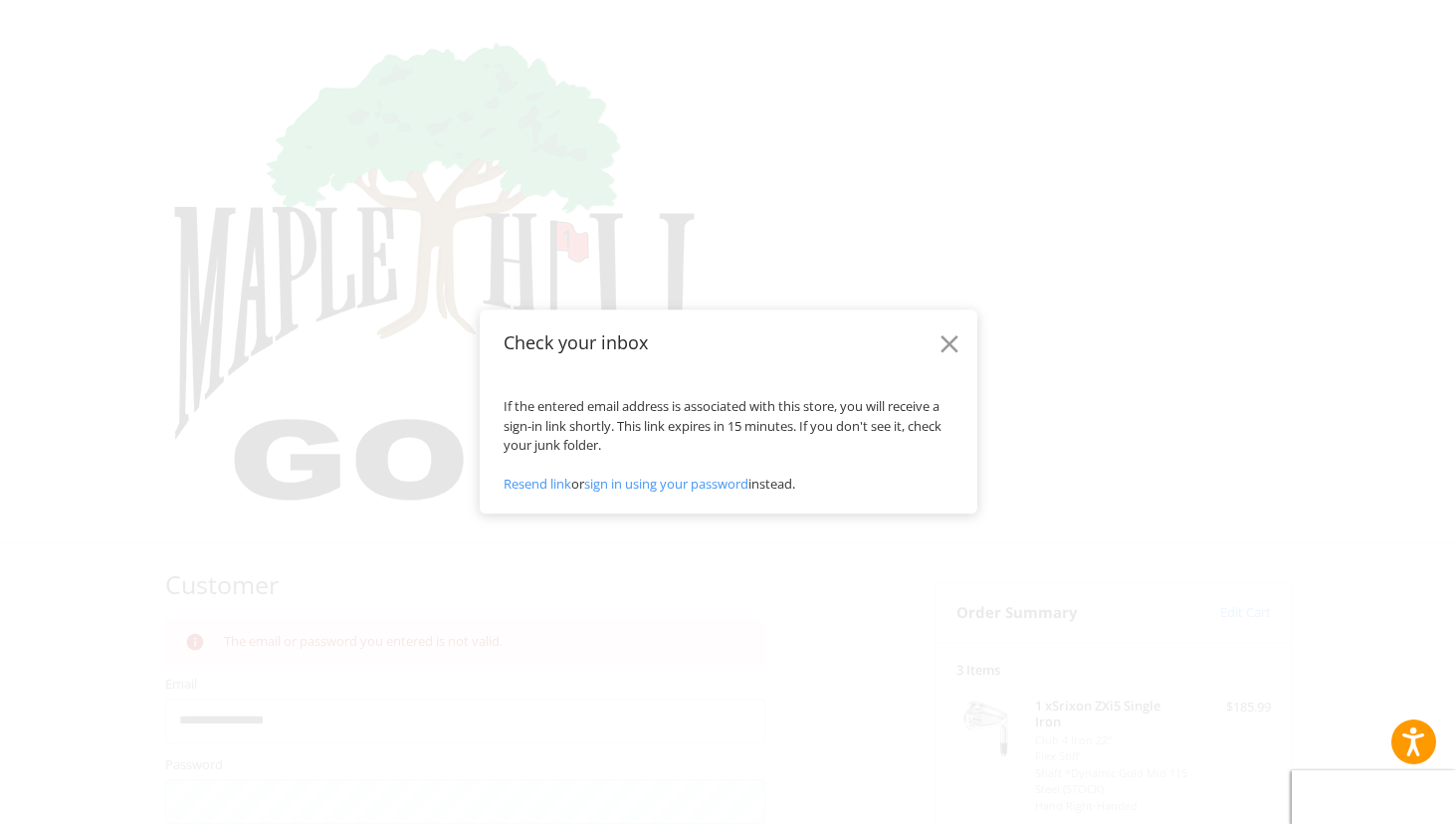 click at bounding box center (949, 344) 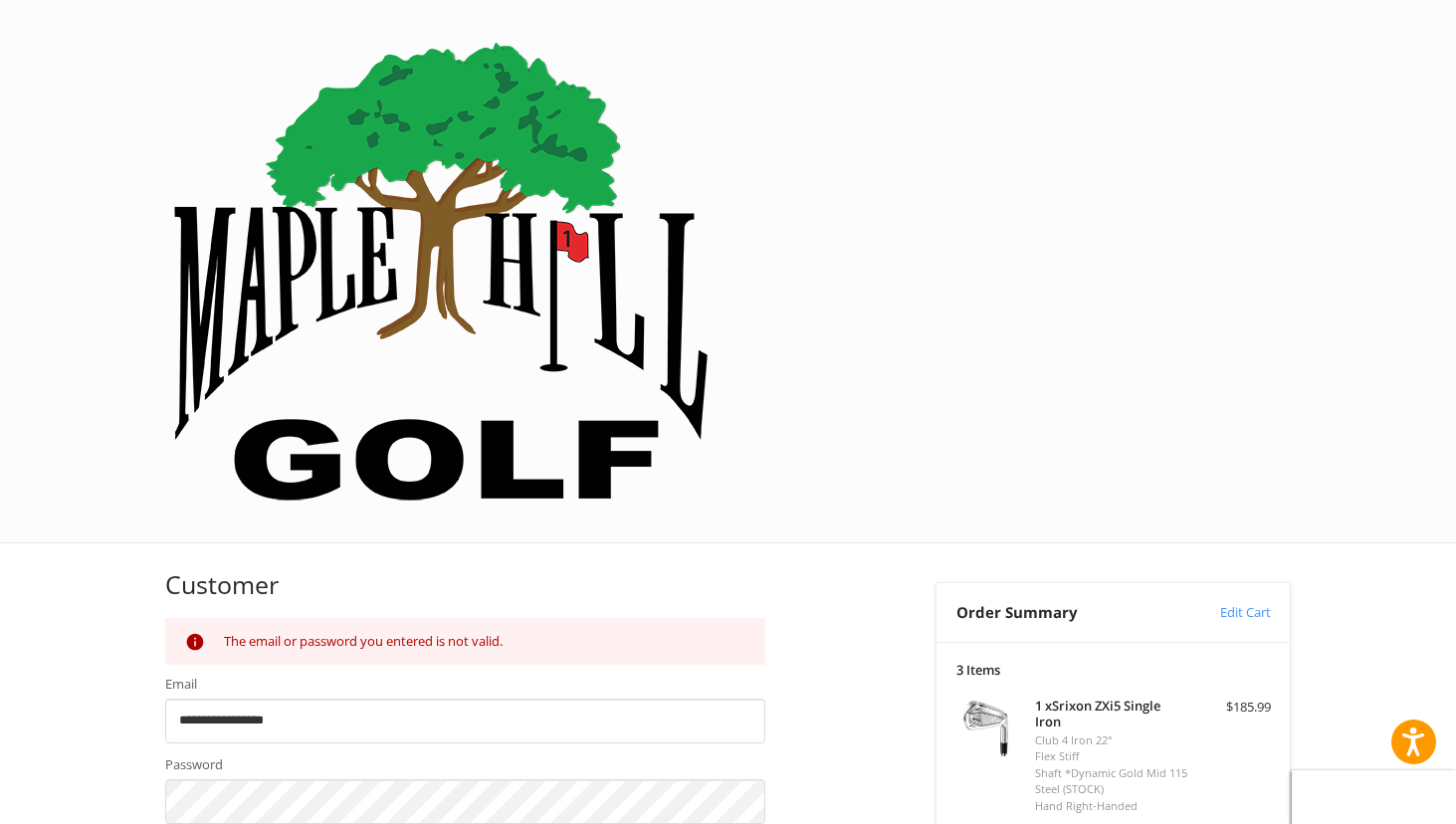 click at bounding box center (441, 271) 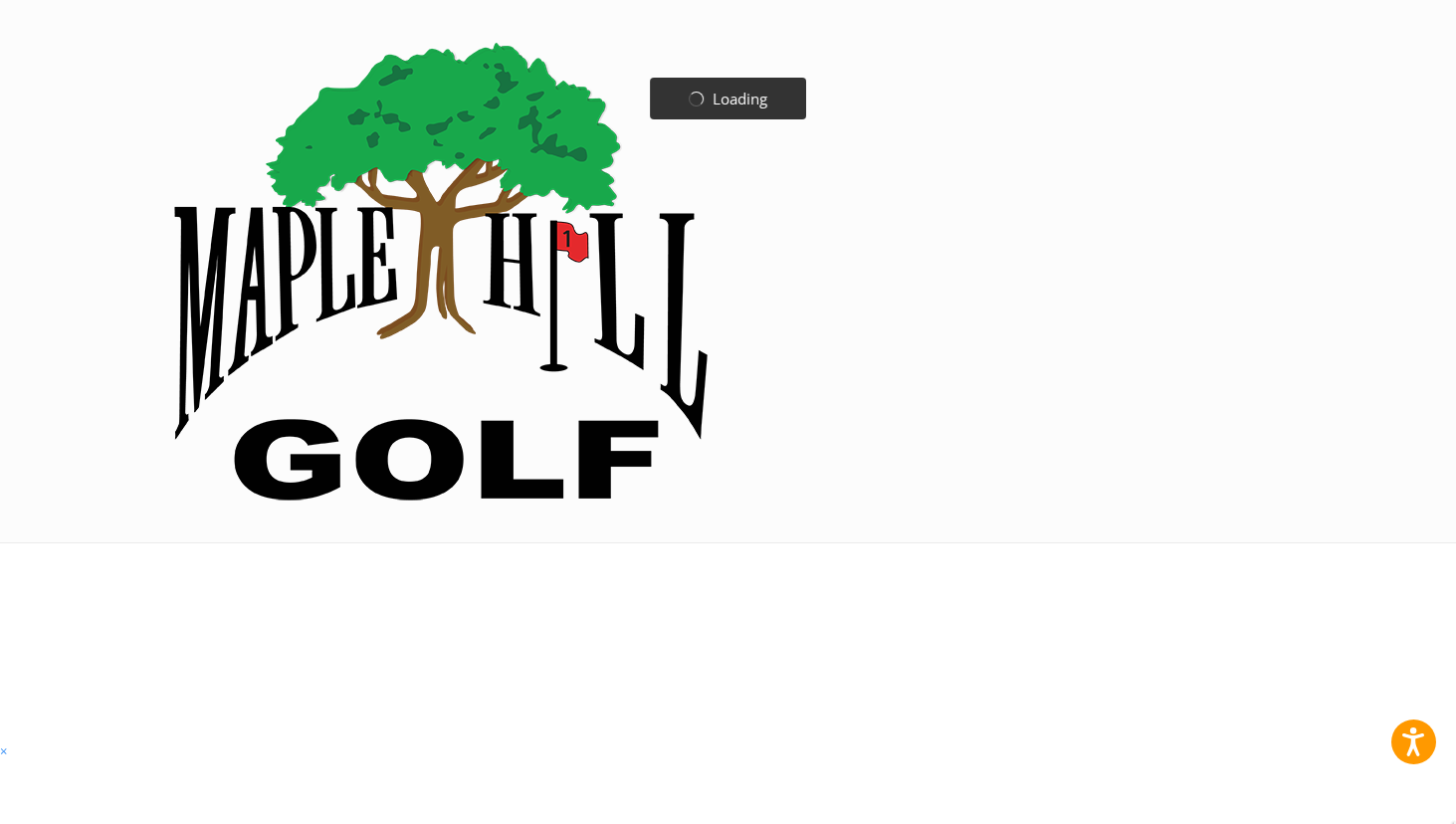 scroll, scrollTop: 0, scrollLeft: 0, axis: both 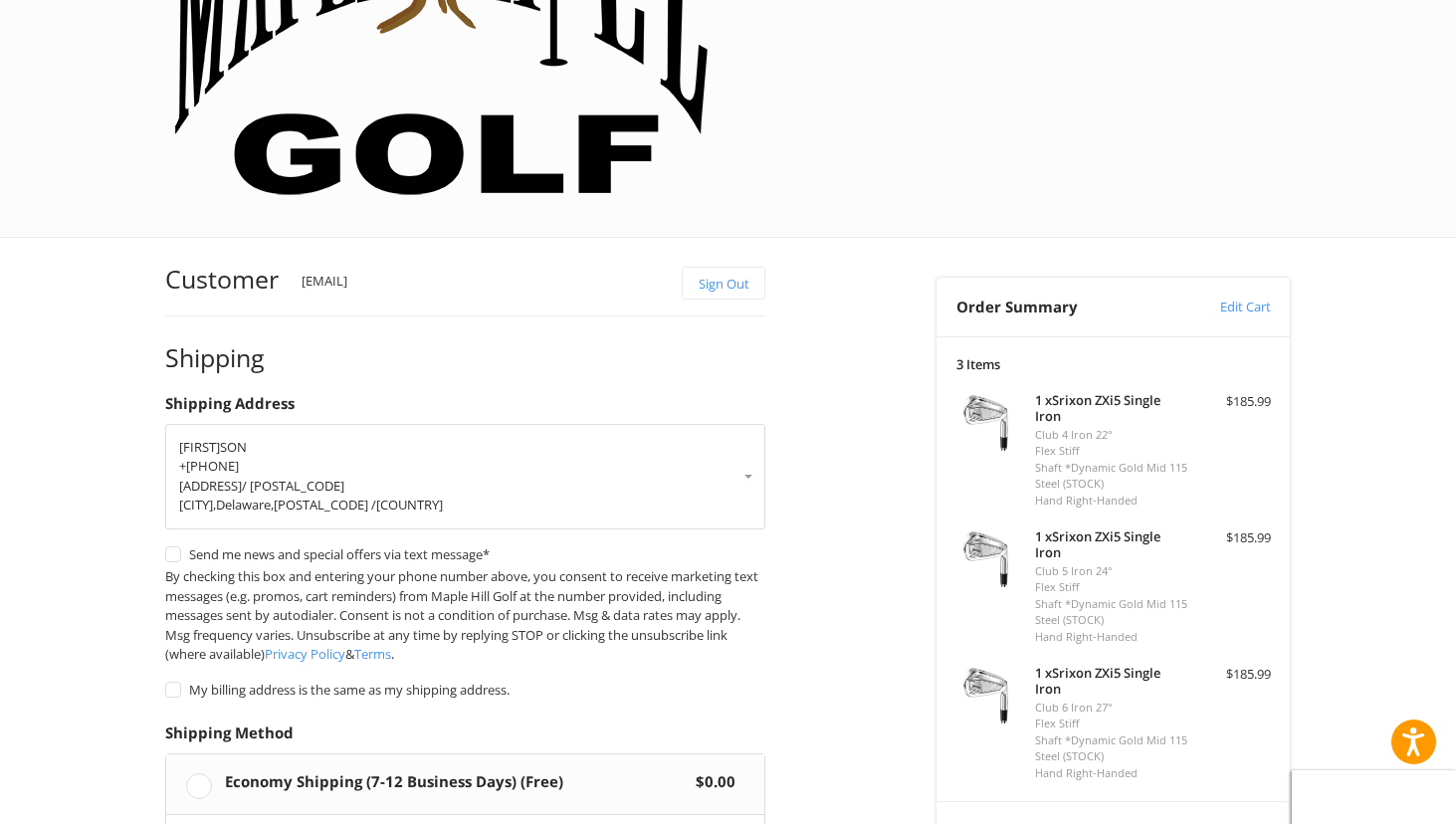 click on "Continue" at bounding box center [228, 983] 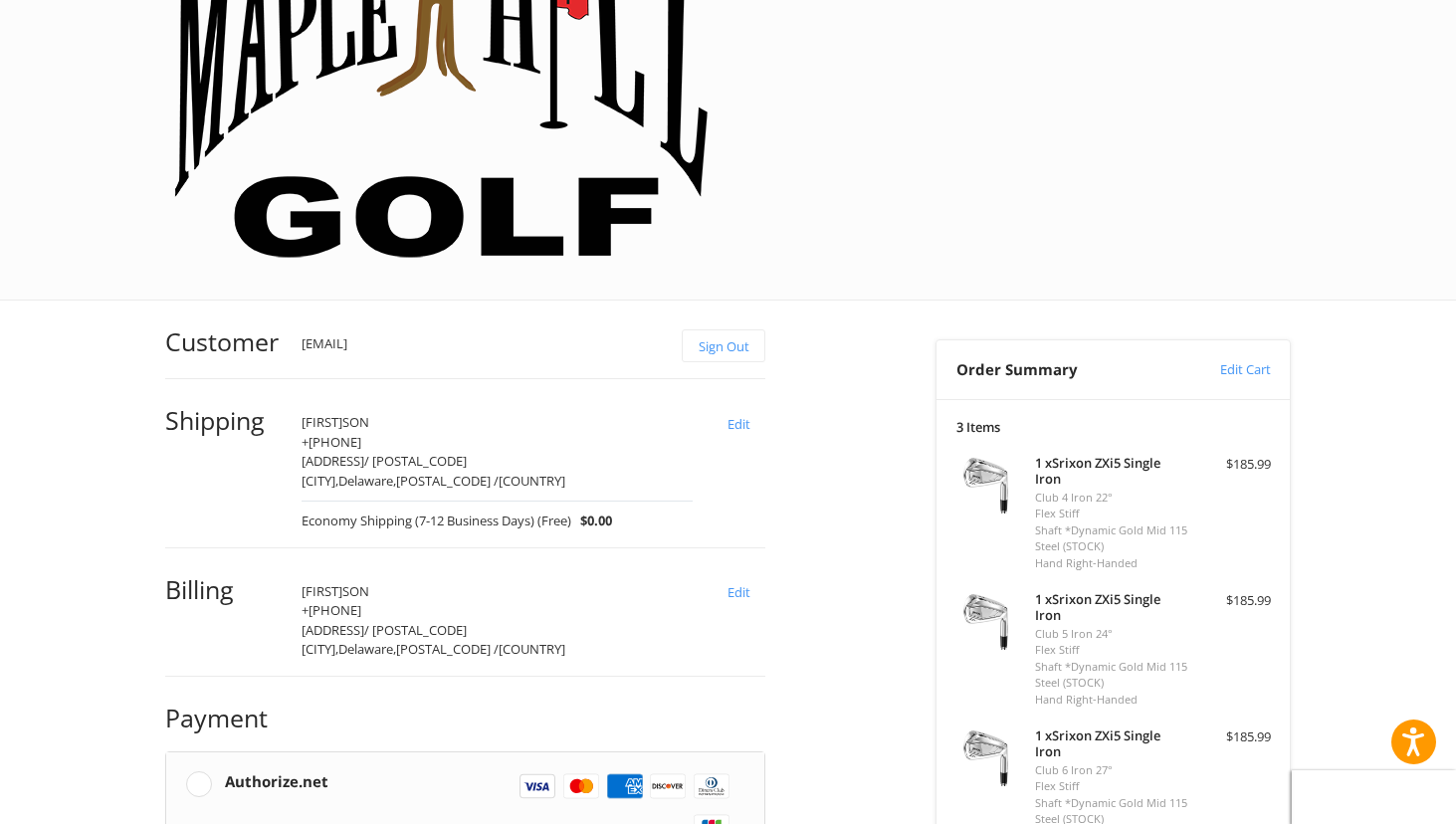 scroll, scrollTop: 445, scrollLeft: 0, axis: vertical 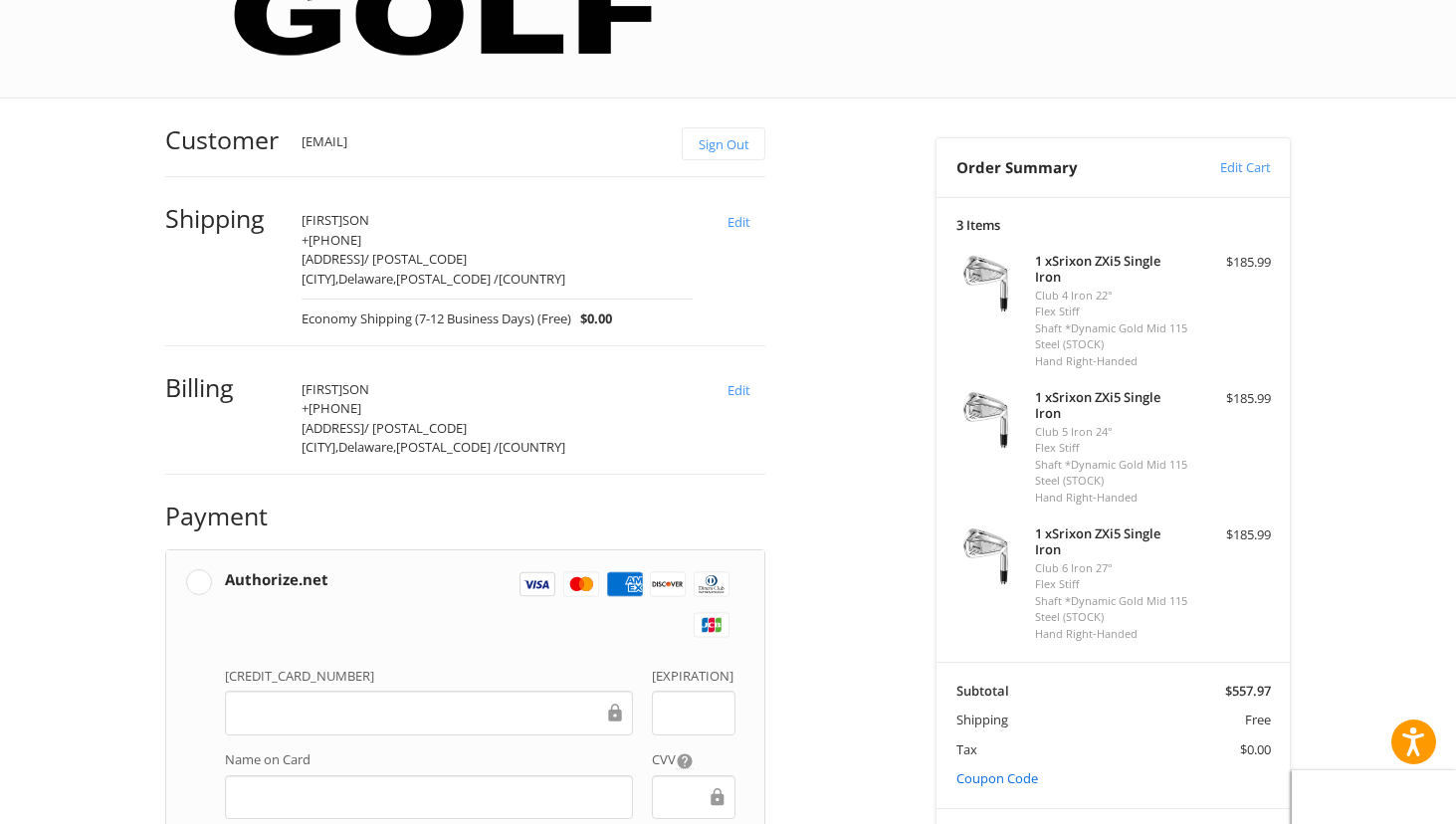 click on "Coupon Code" at bounding box center (997, 778) 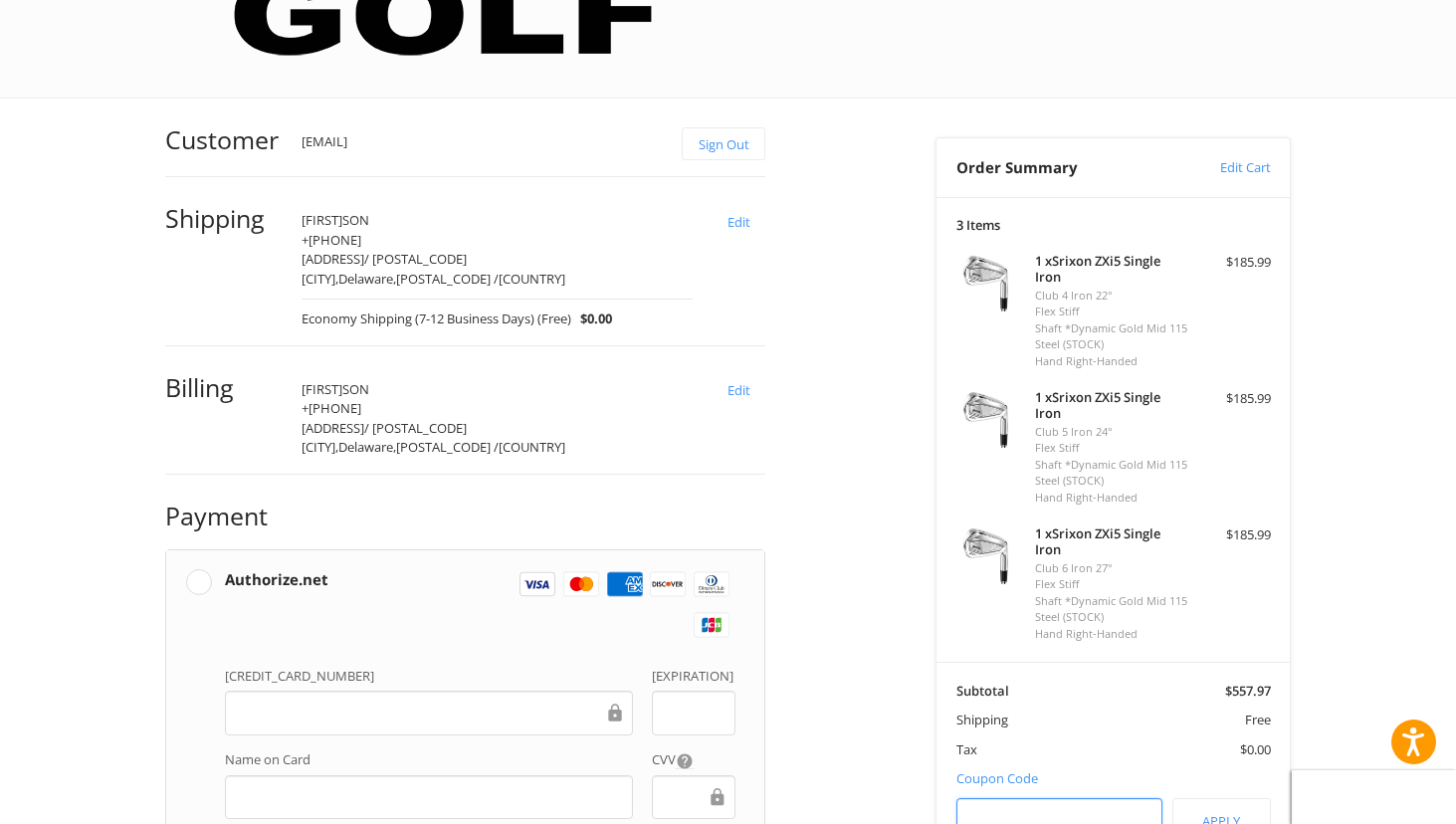 click at bounding box center (1060, 820) 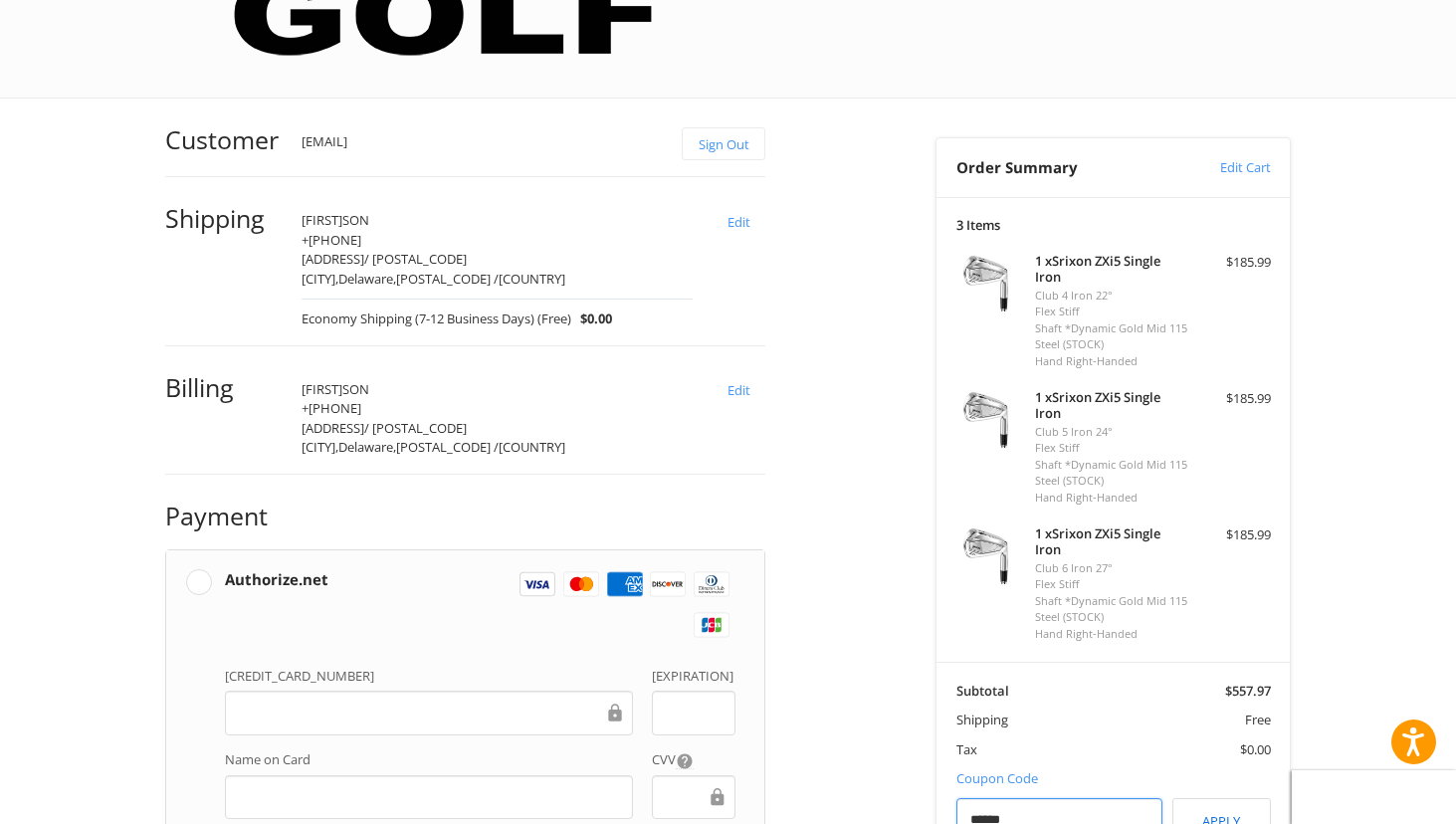 type on "******" 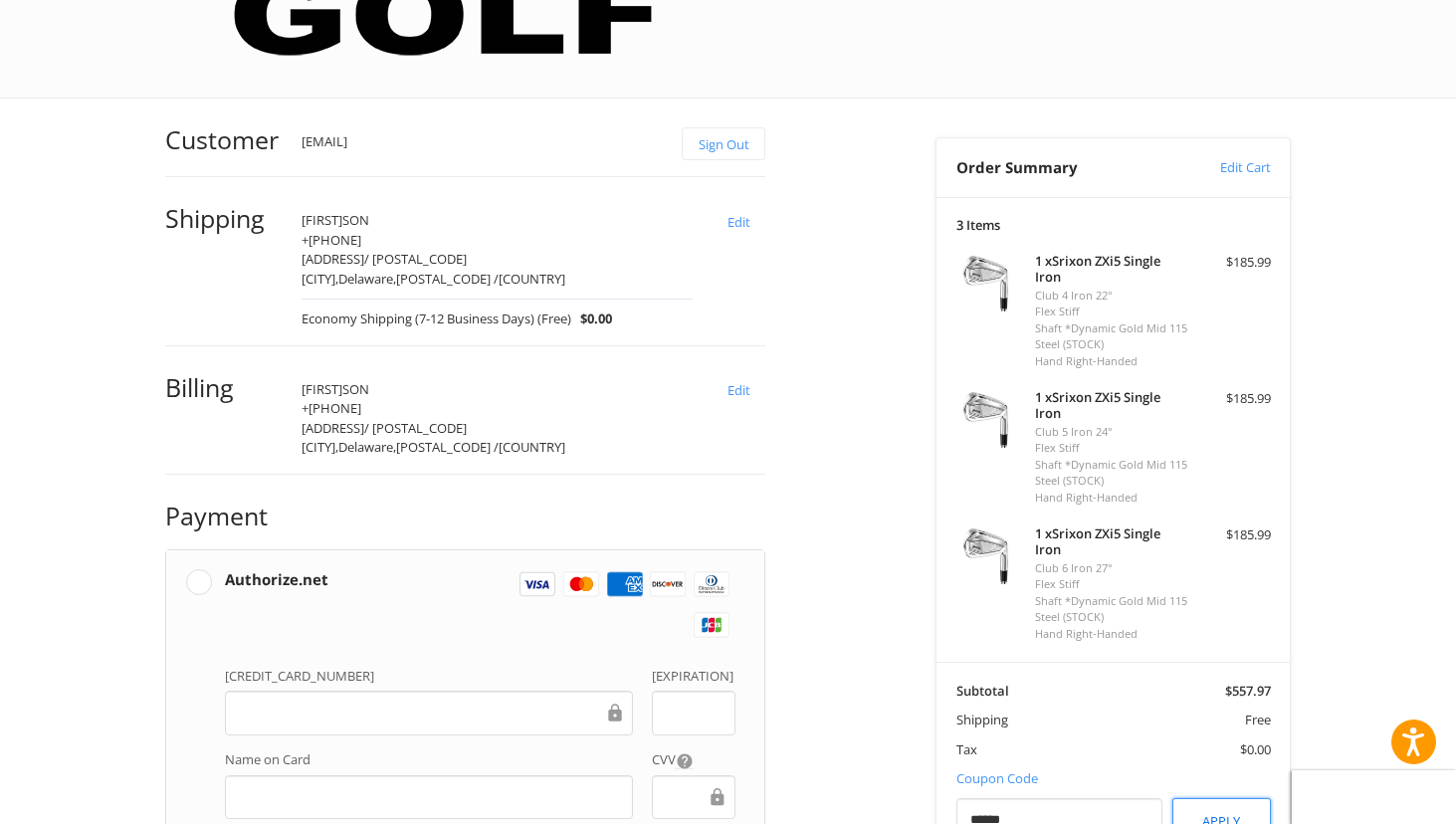 click on "Apply" at bounding box center [1221, 820] 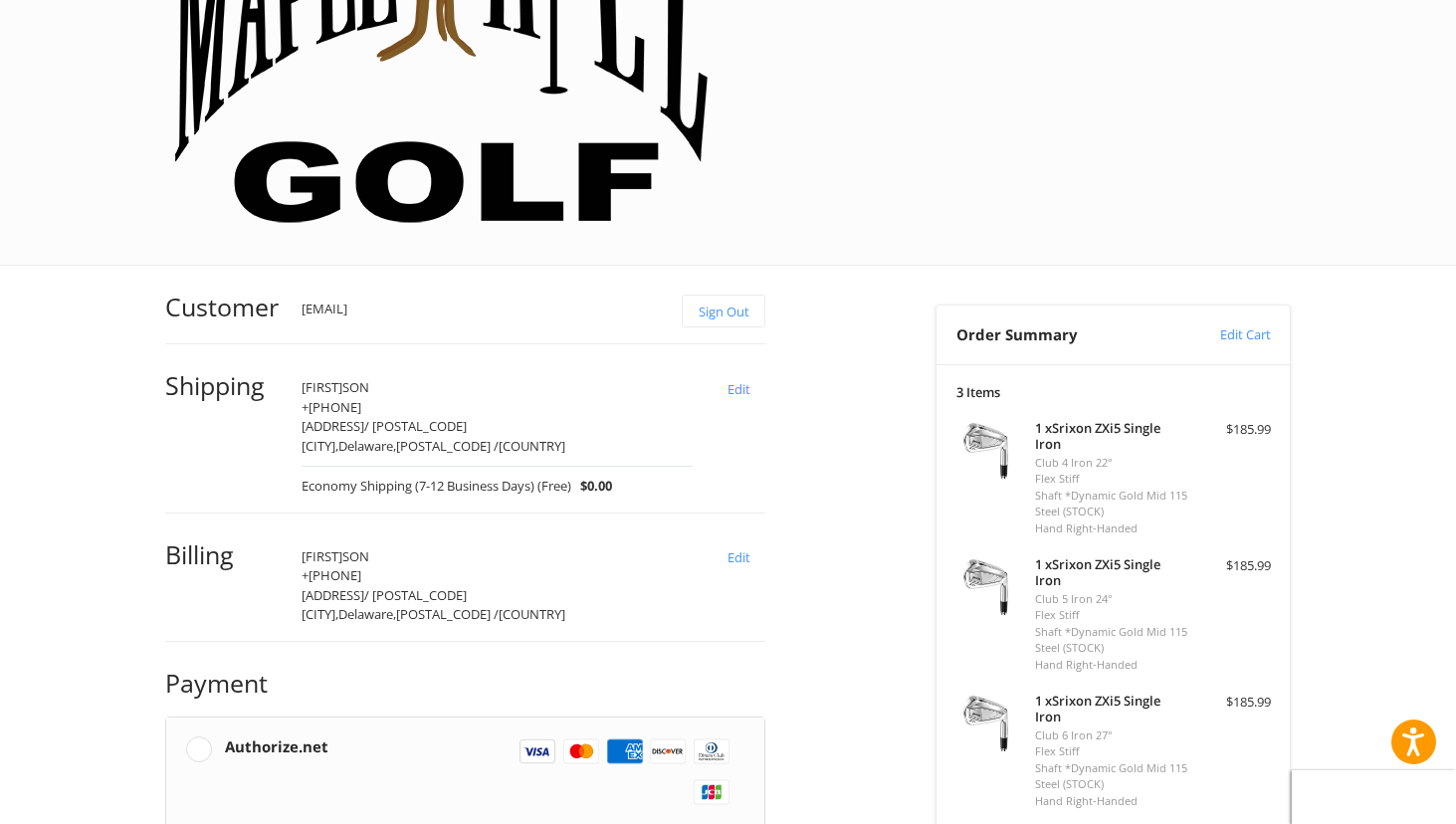 scroll, scrollTop: 279, scrollLeft: 0, axis: vertical 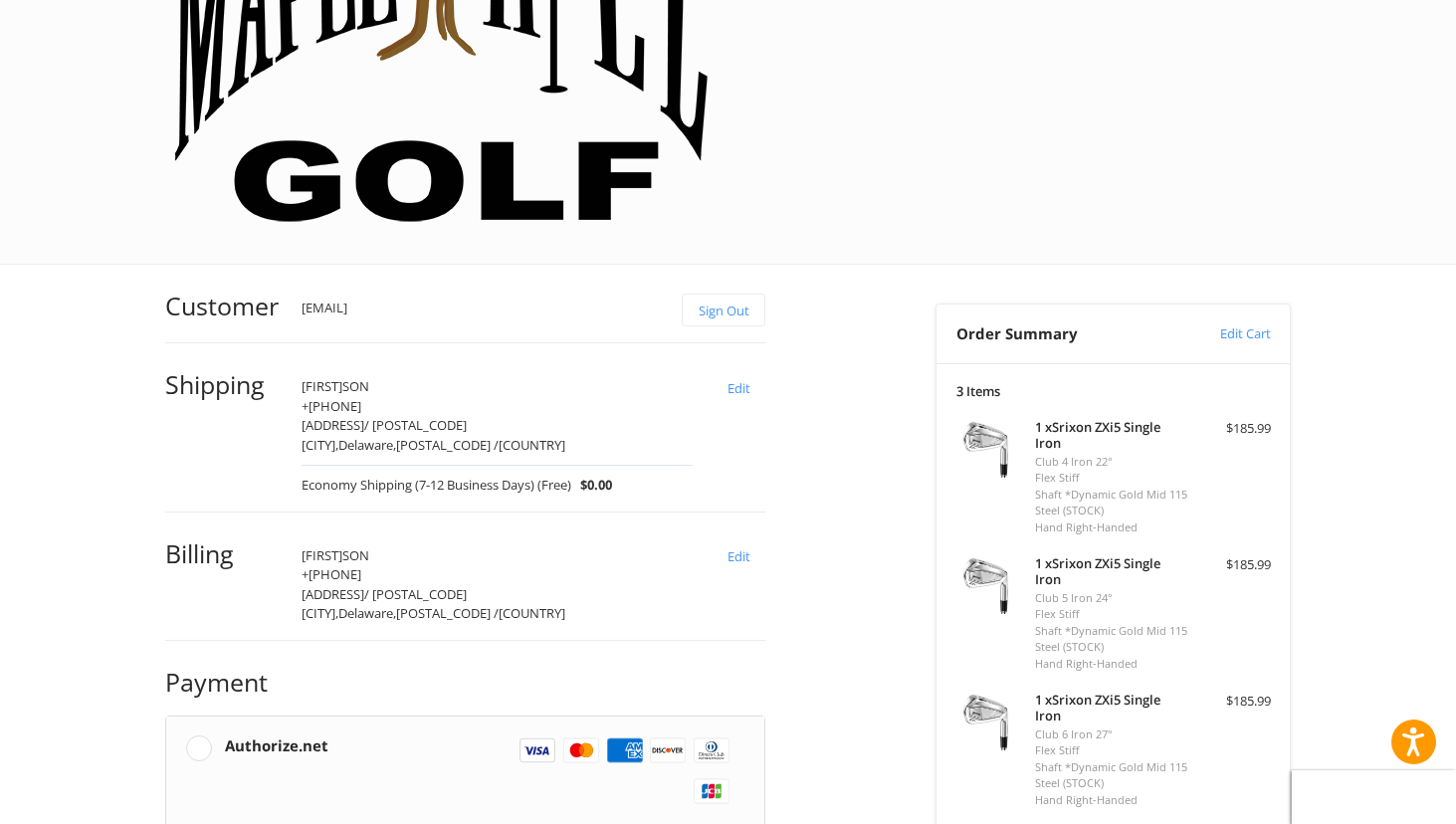 drag, startPoint x: 1071, startPoint y: 735, endPoint x: 950, endPoint y: 734, distance: 121.004132 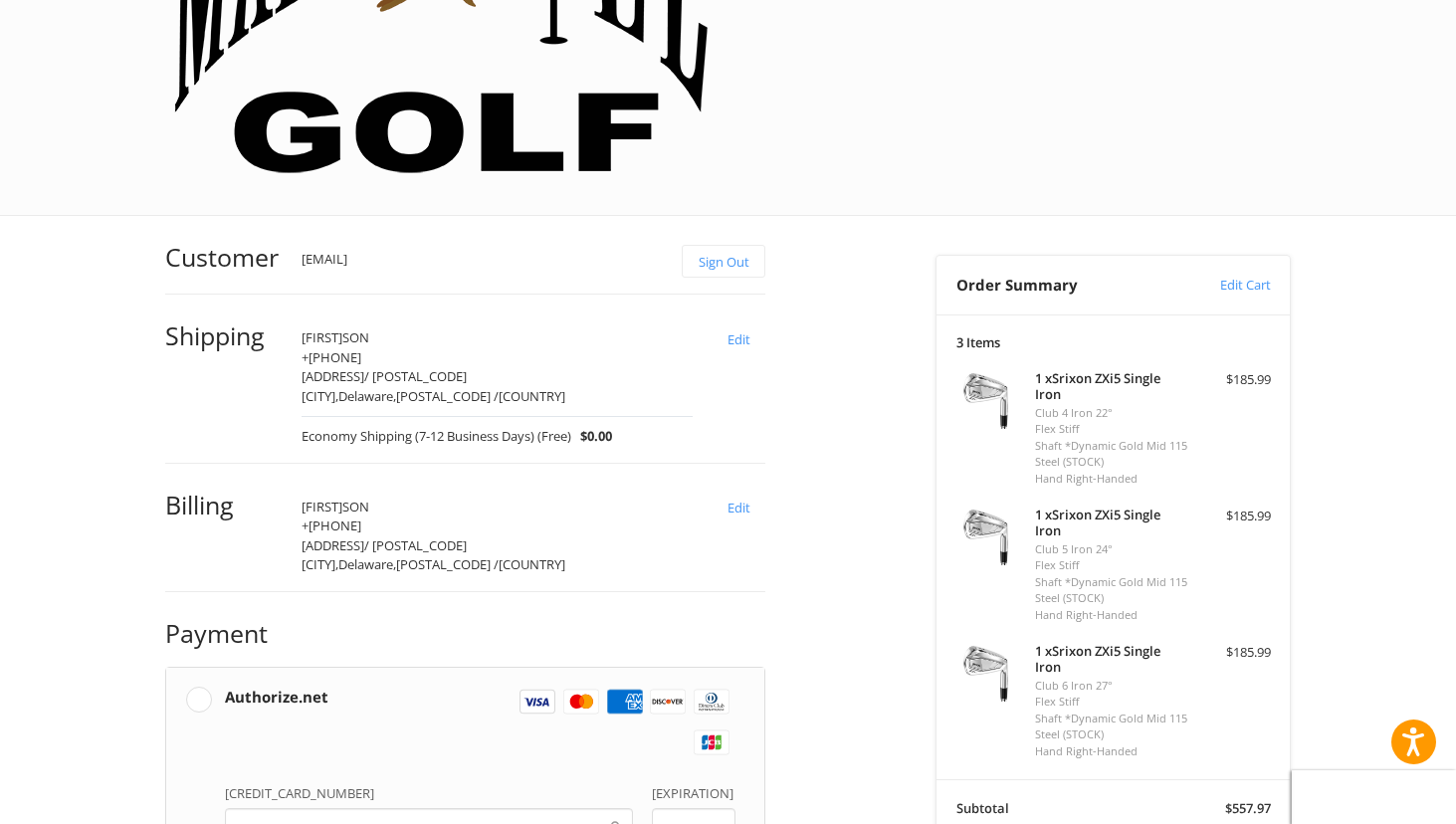 scroll, scrollTop: 445, scrollLeft: 0, axis: vertical 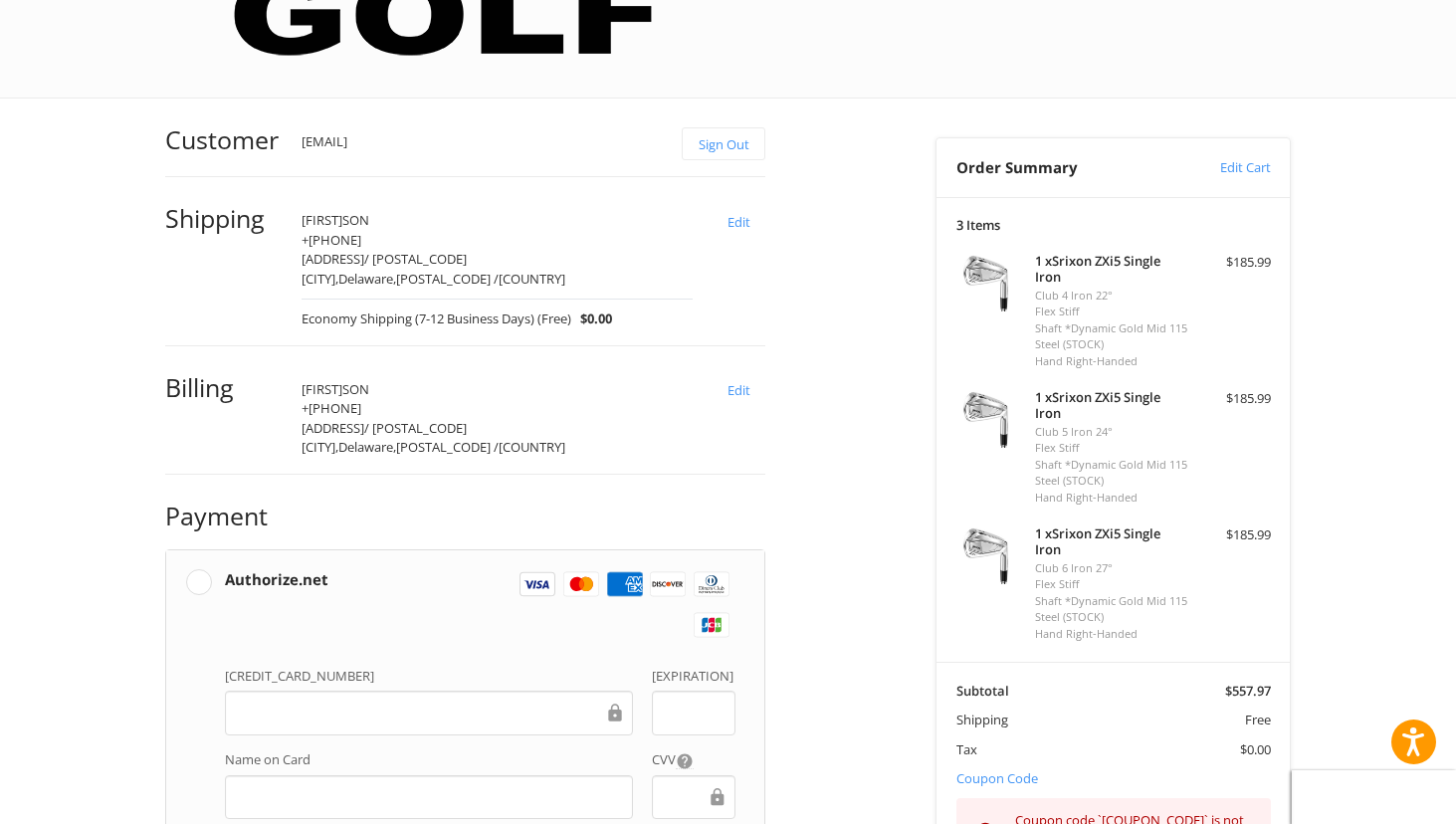 click on "Customer ilikitt@naver.com Sign Out Shipping HEERAK  SON   +13022682211 47A Germany Dr   / 036710 Wilmington,  Delaware,  19804 /  United States  Economy Shipping (7-12 Business Days) (Free) $0.00 Edit Billing HEERAK  SON   +13022682211 47A Germany Dr   / 036710 Wilmington,  Delaware,  19804 /  United States  Edit Payment Payment Methods Authorize.net Authorize.net Visa Master Amex Discover Diners Club JCB Credit card Credit Card Number Expiration Name on Card CVV Pay Later Pay over time Redeemable Payments Coupon Code Place Order" at bounding box center [504, 649] 